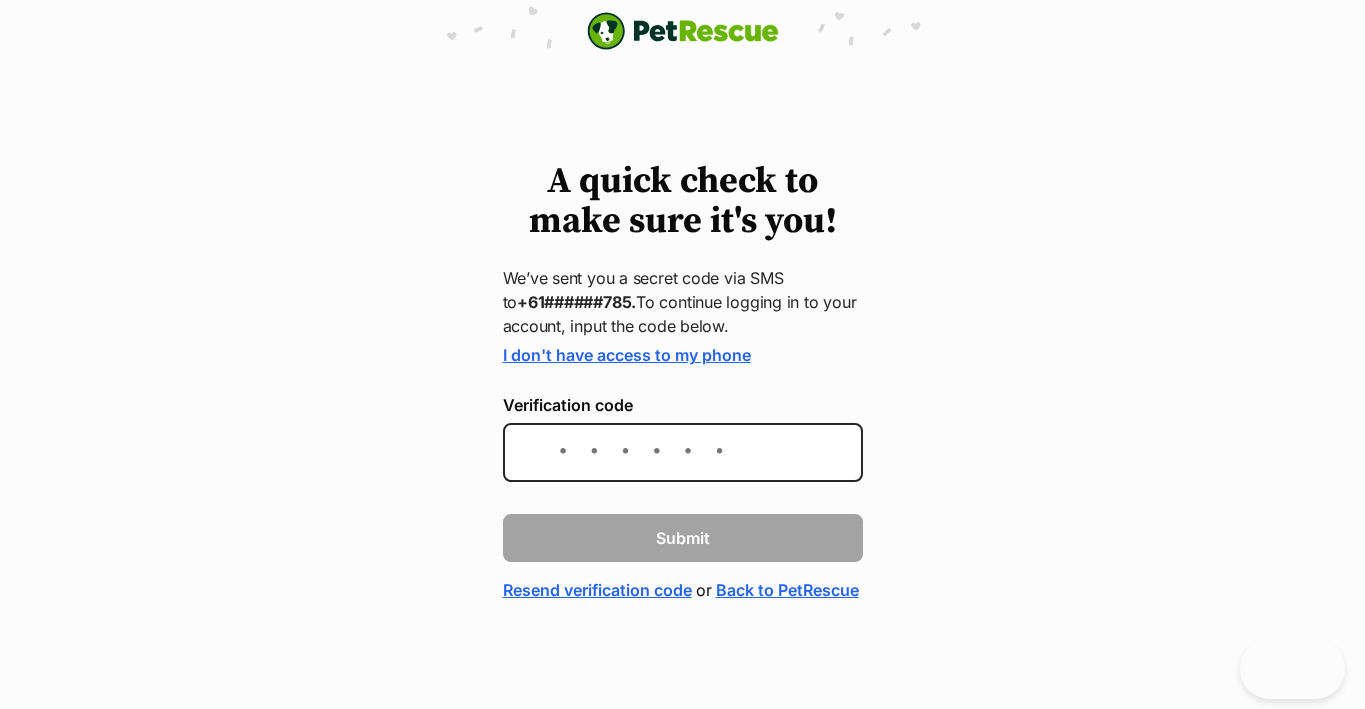 scroll, scrollTop: 0, scrollLeft: 0, axis: both 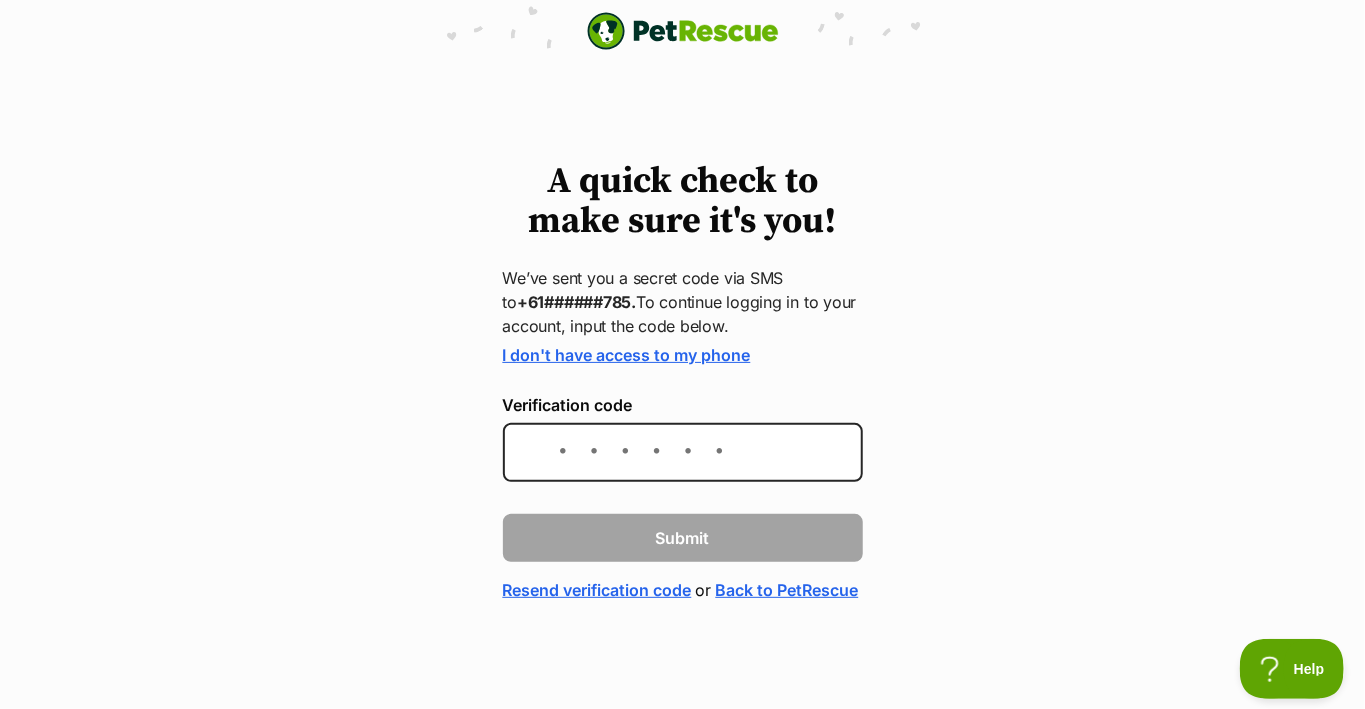 click on "I don't have access to my phone" at bounding box center [627, 355] 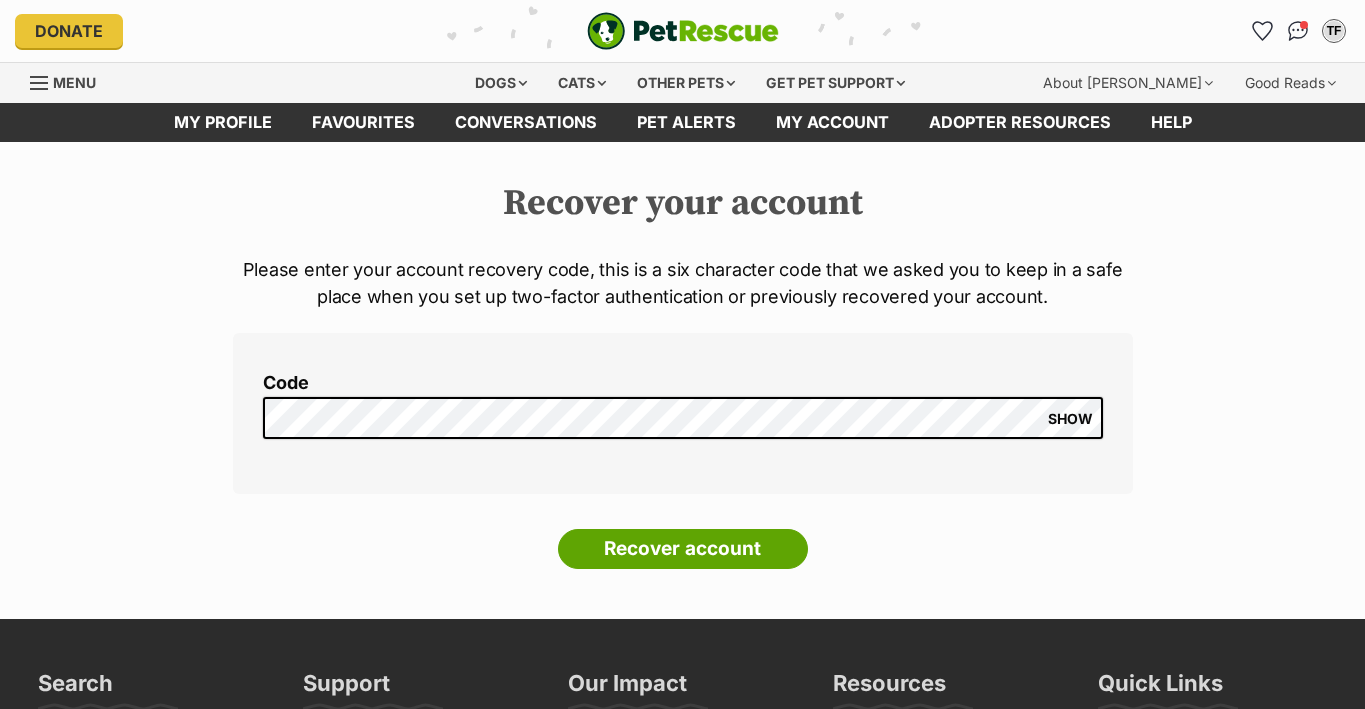scroll, scrollTop: 0, scrollLeft: 0, axis: both 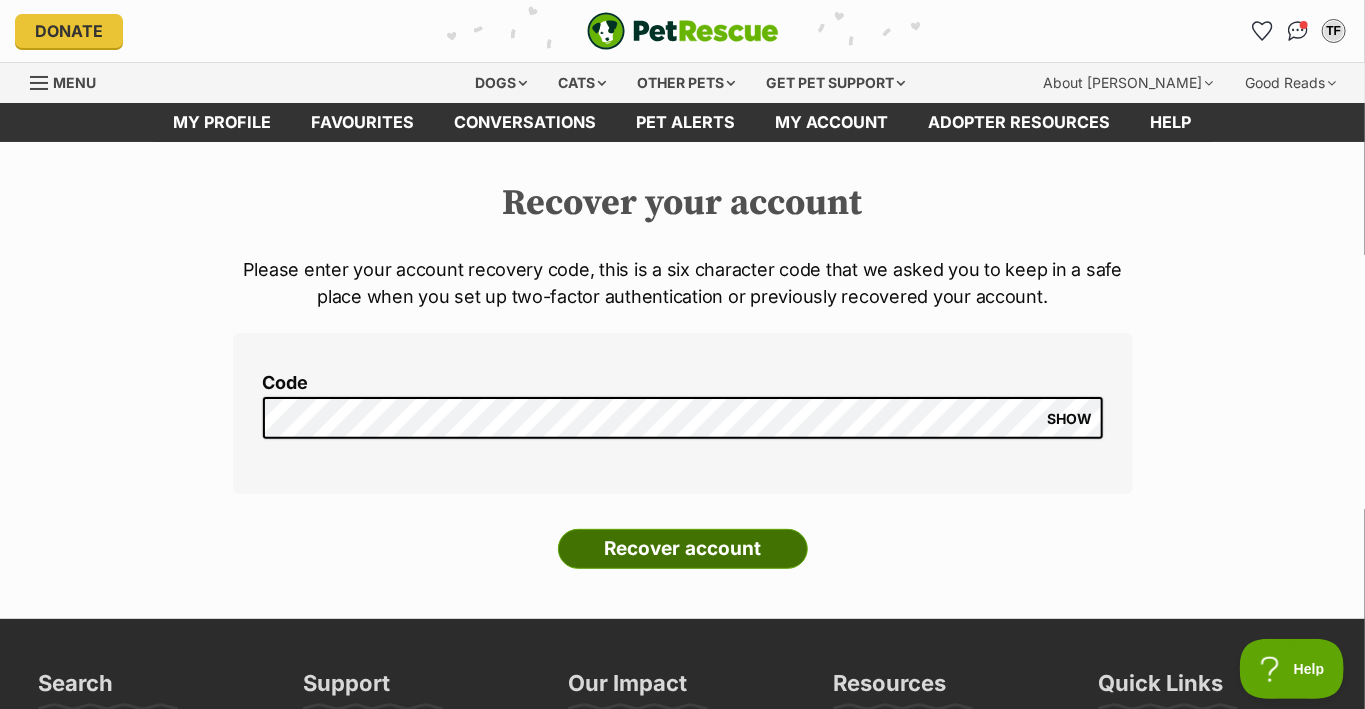 click on "Recover account" at bounding box center [683, 549] 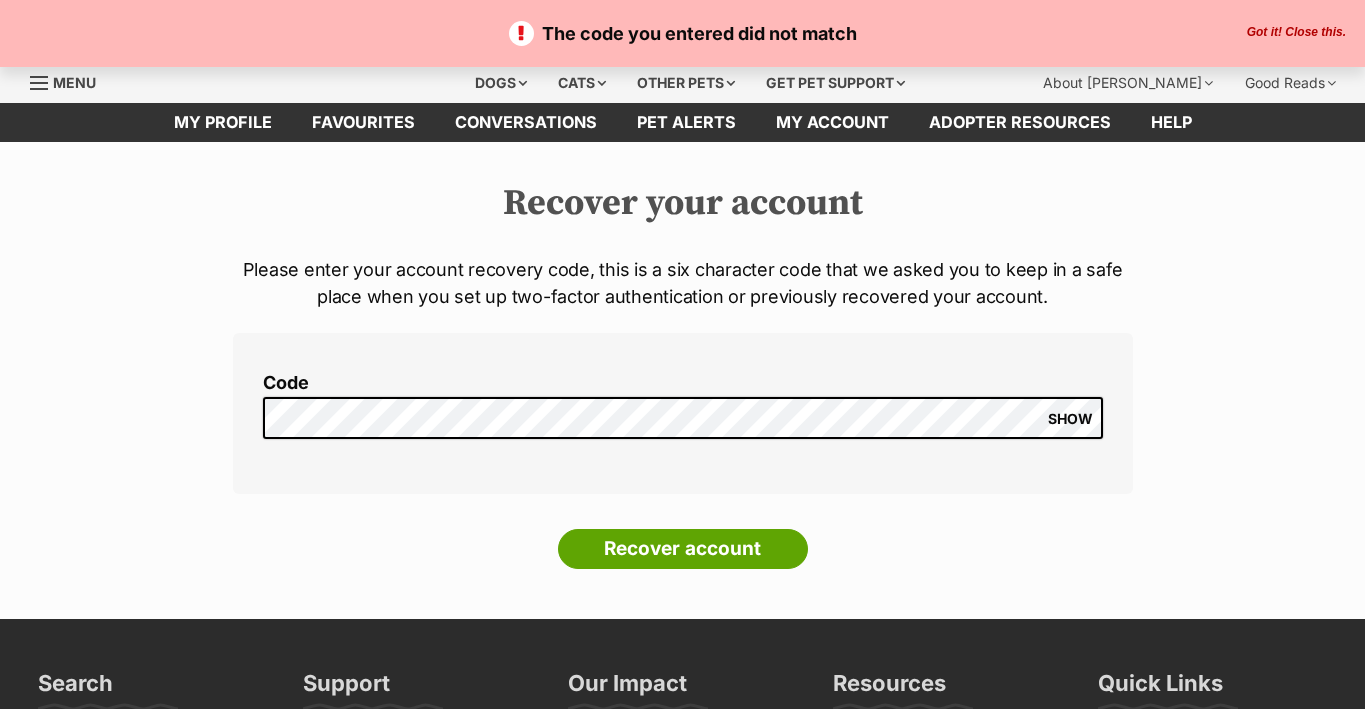 scroll, scrollTop: 0, scrollLeft: 0, axis: both 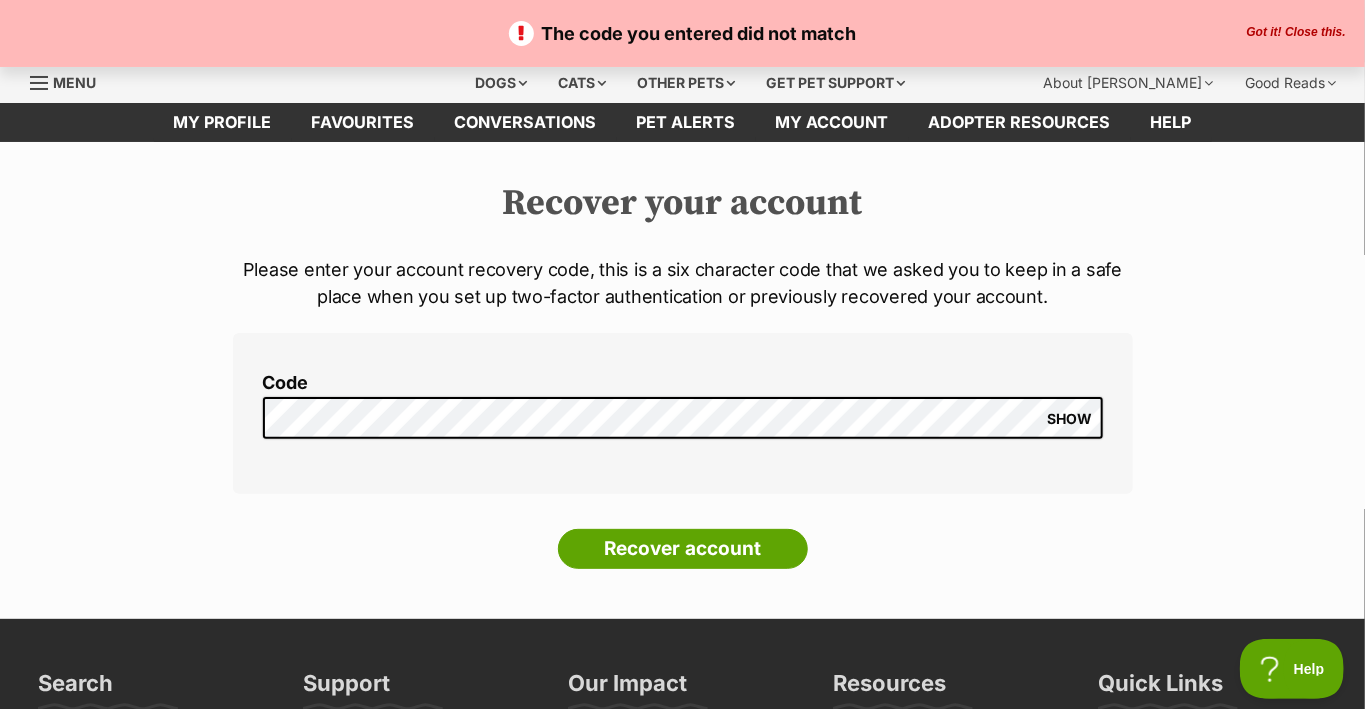 click on "Got it! Close this." at bounding box center [1296, 33] 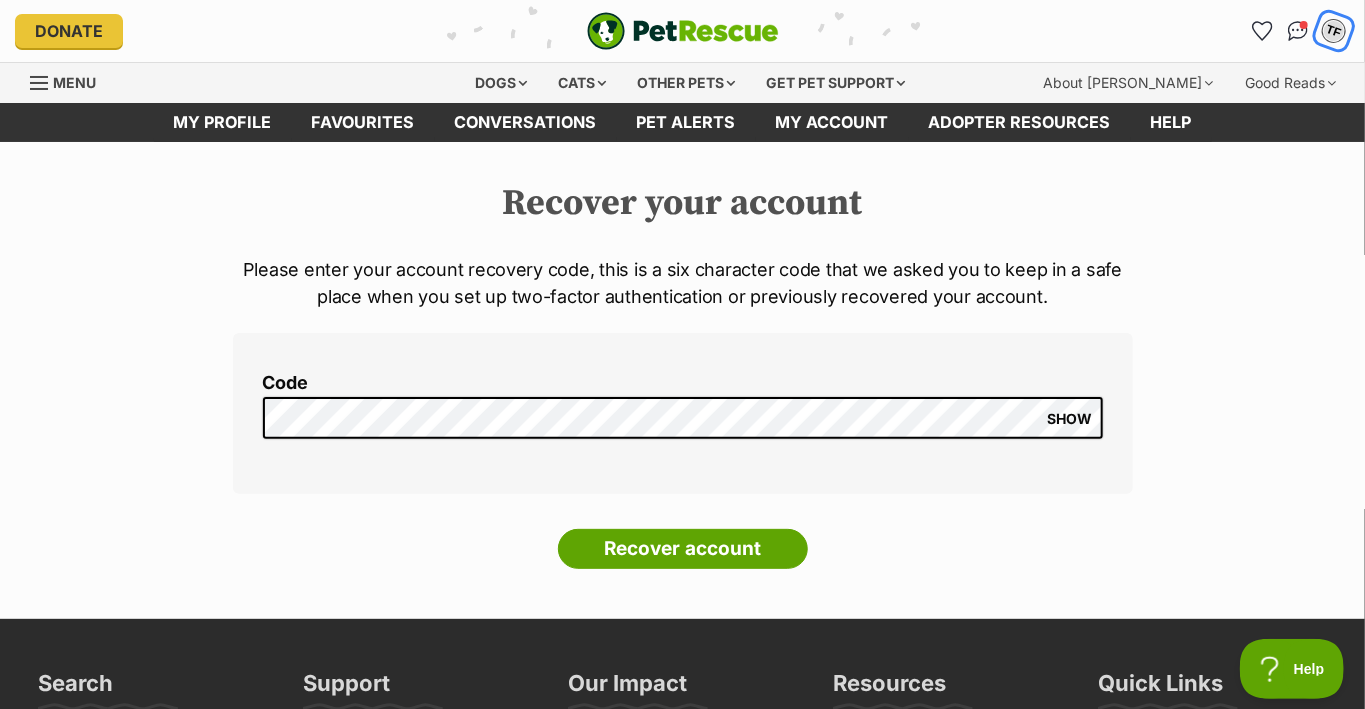 click on "TF" at bounding box center (1334, 31) 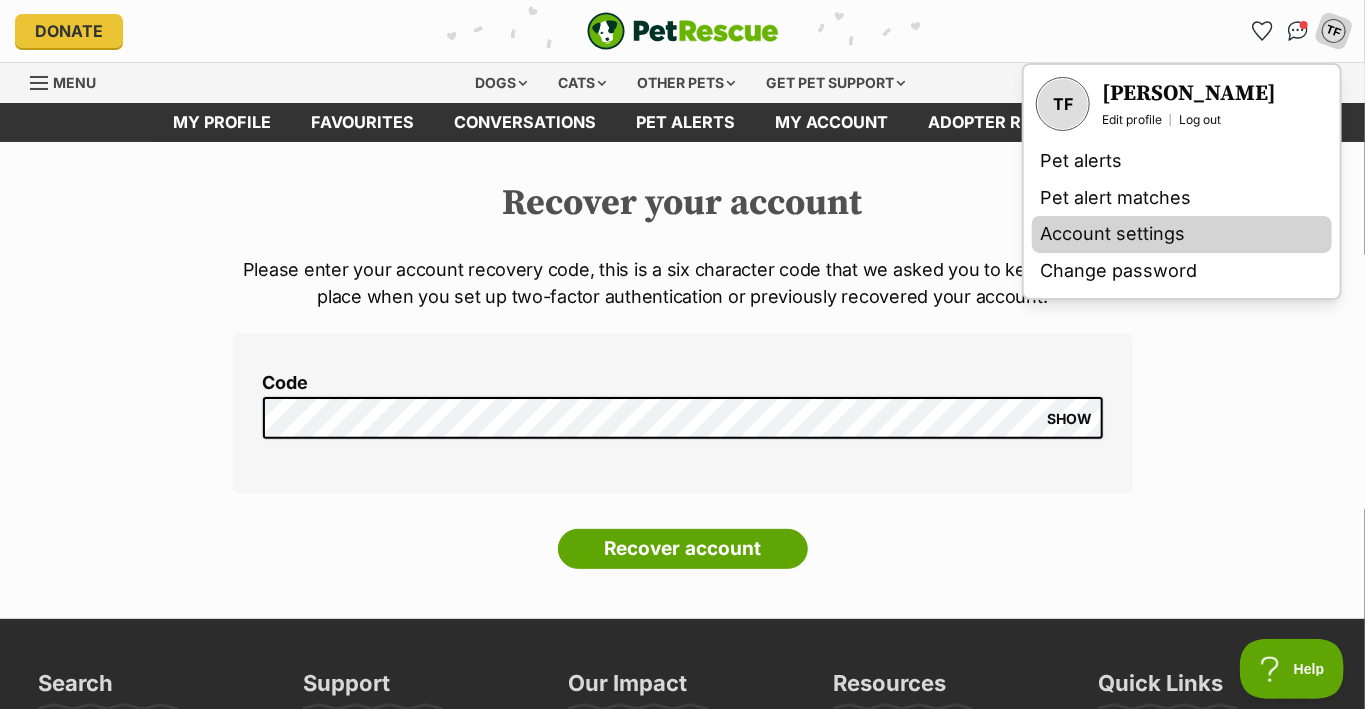 click on "Account settings" at bounding box center [1182, 234] 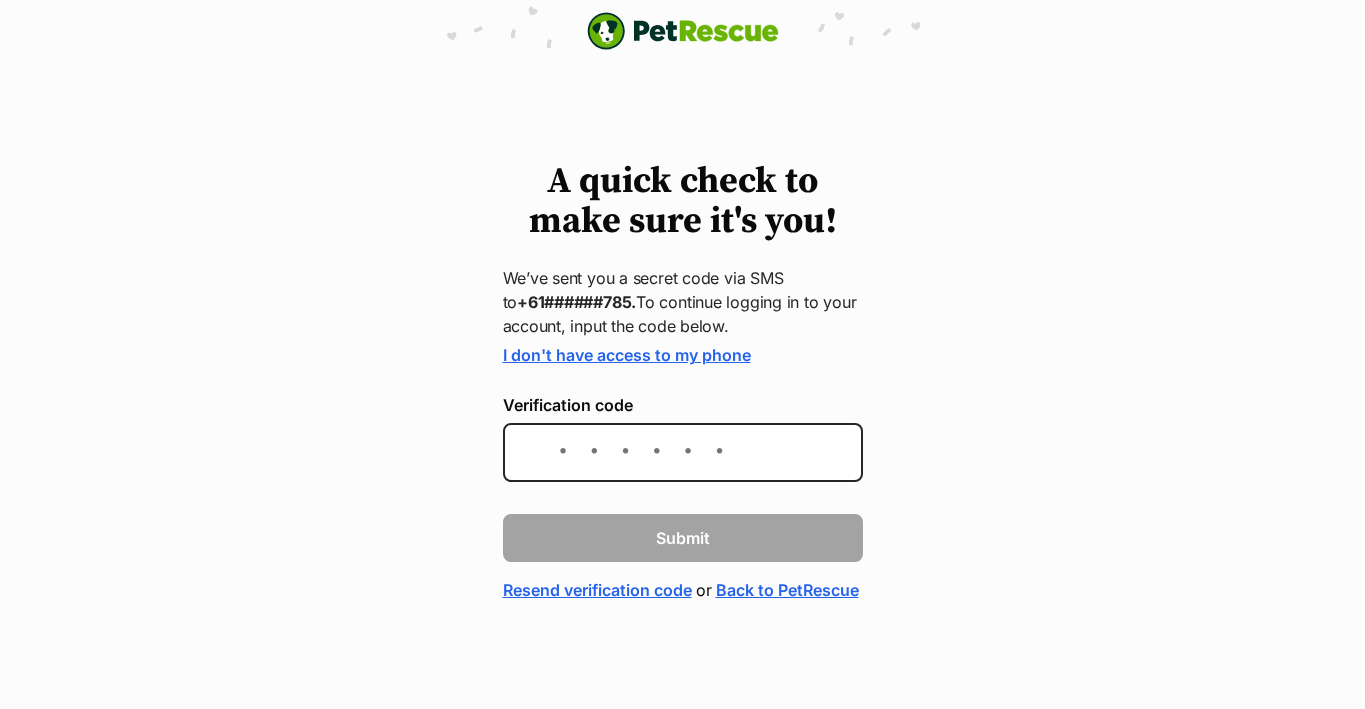 scroll, scrollTop: 0, scrollLeft: 0, axis: both 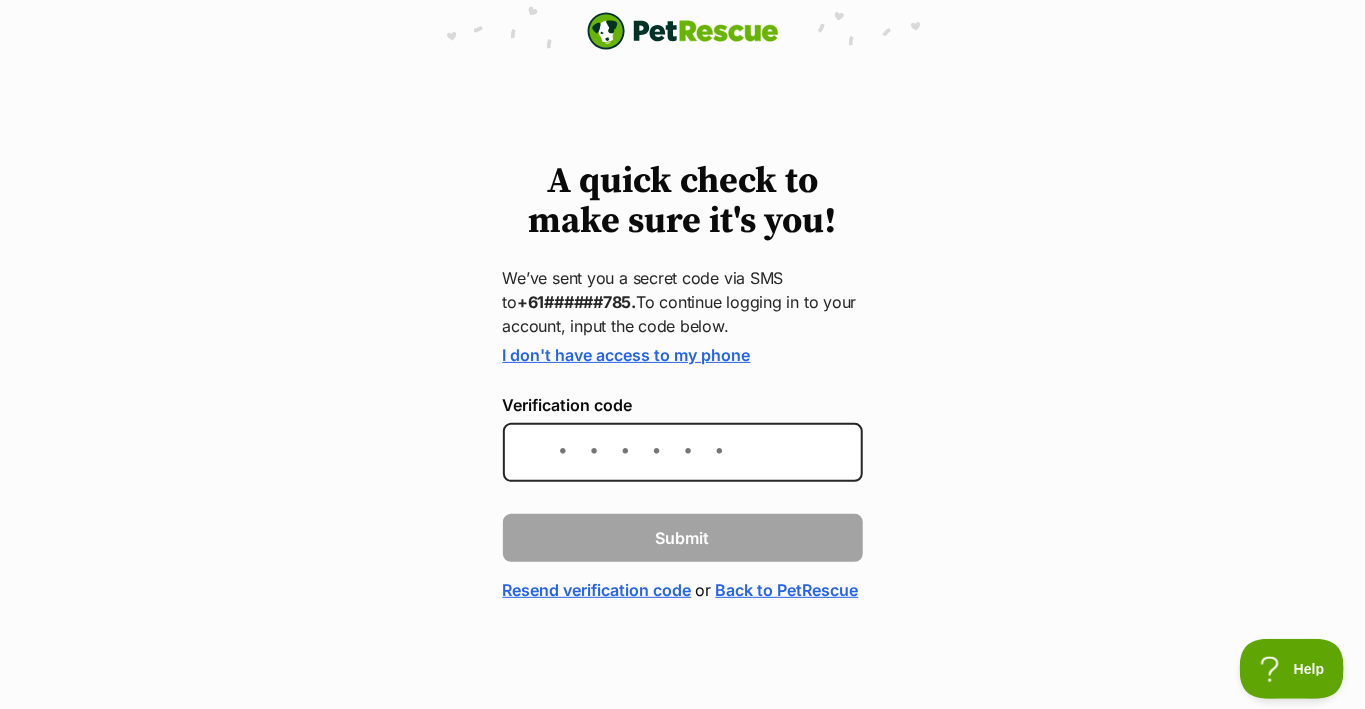 click on "I don't have access to my phone" at bounding box center (627, 355) 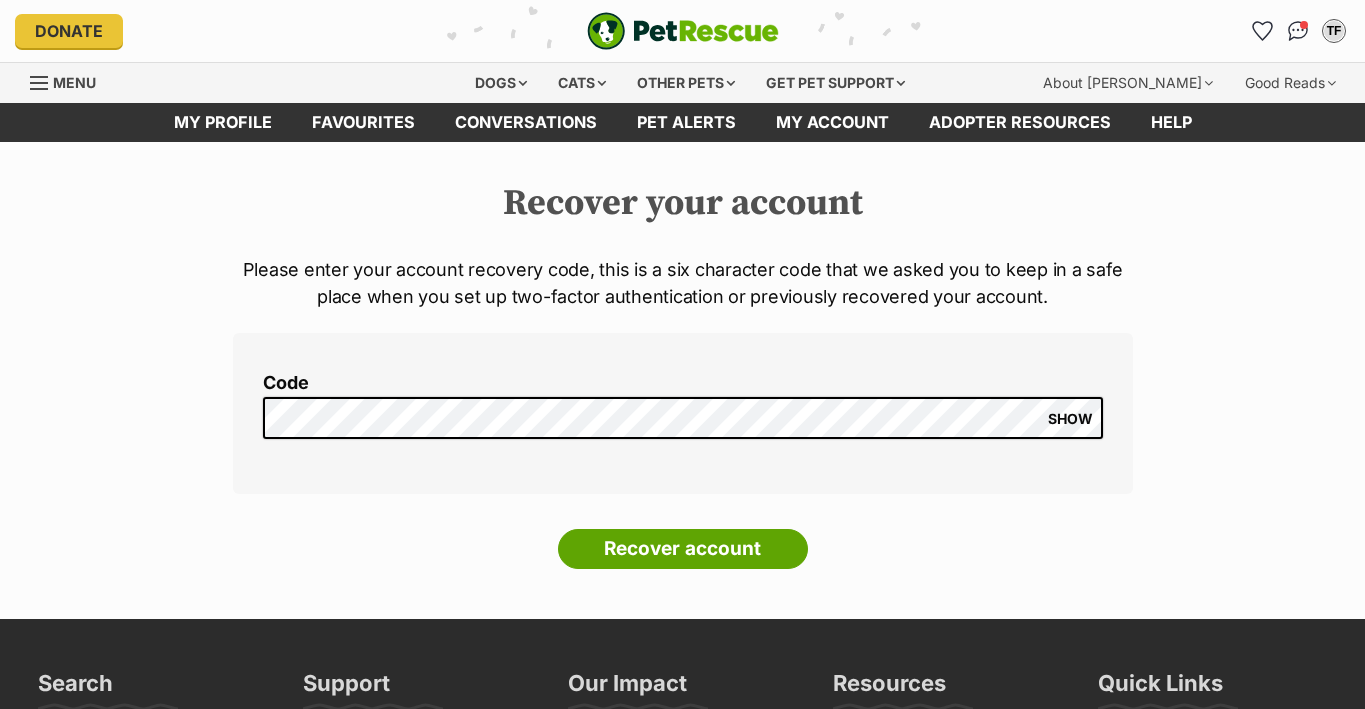scroll, scrollTop: 0, scrollLeft: 0, axis: both 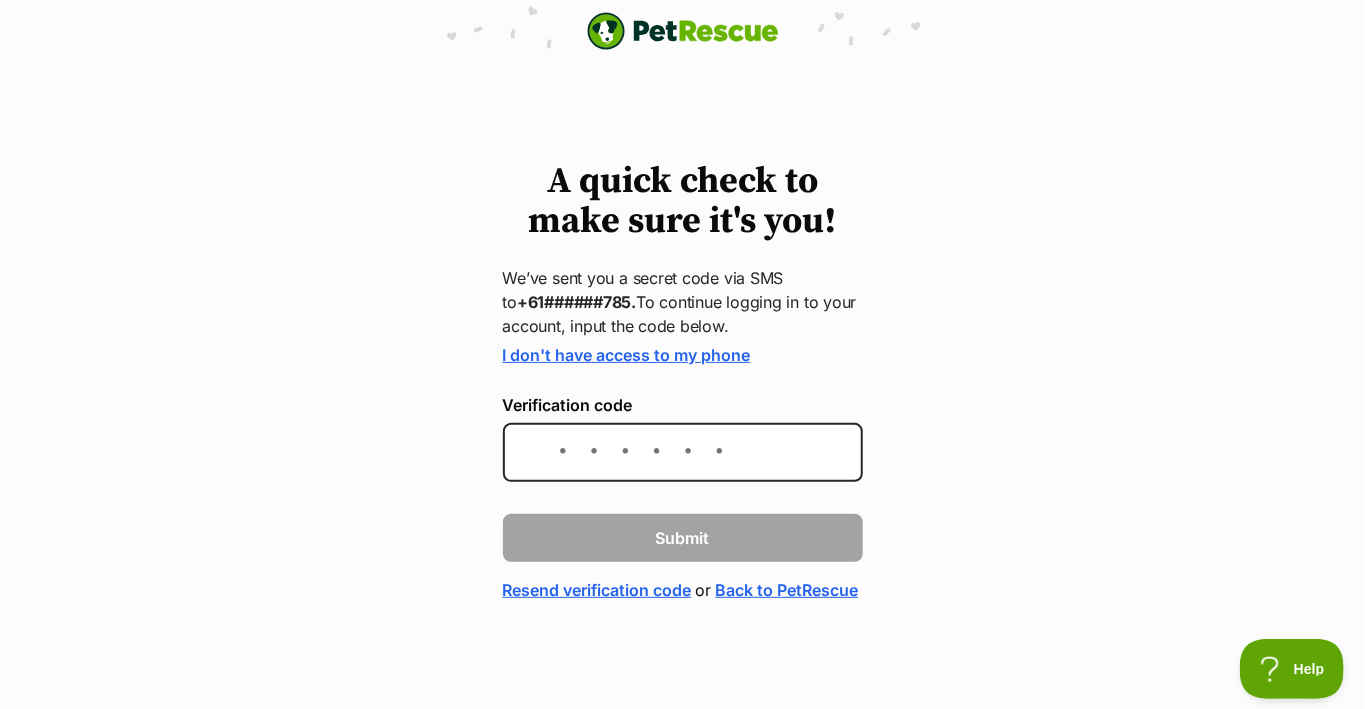 click on "I don't have access to my phone" at bounding box center [627, 355] 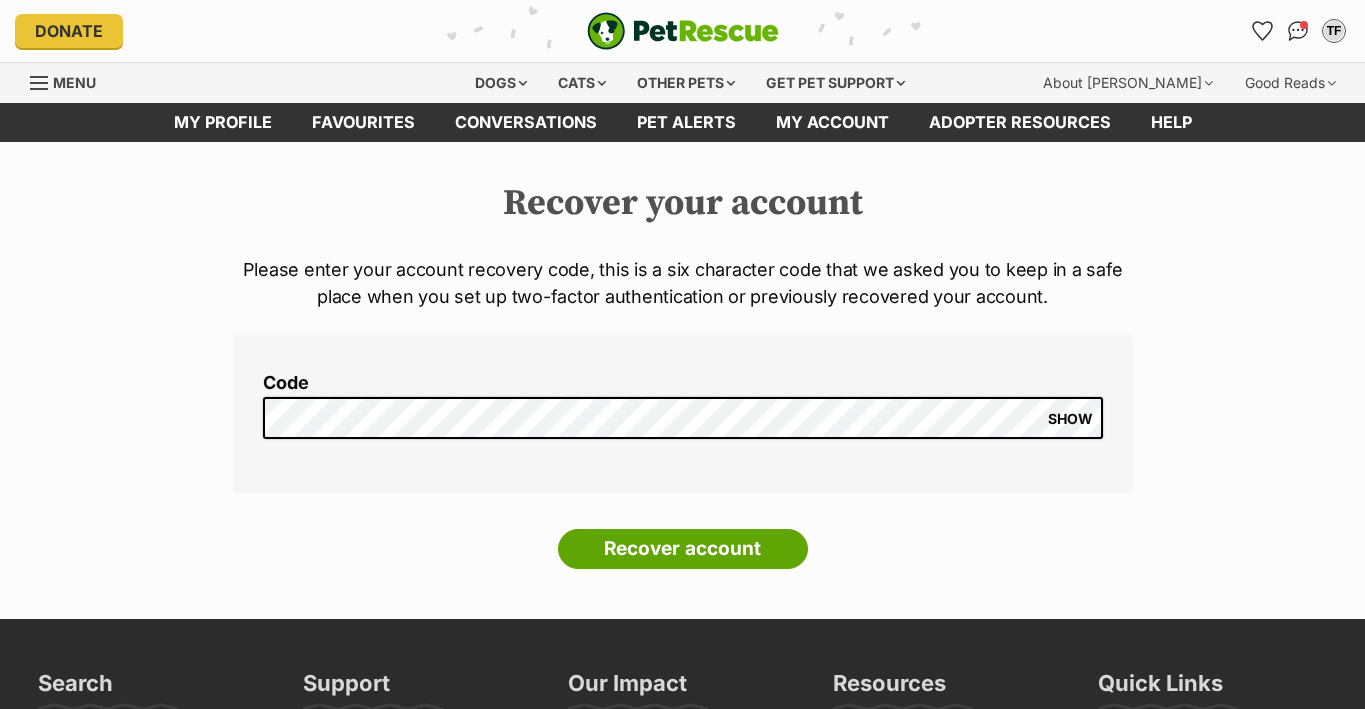 scroll, scrollTop: 0, scrollLeft: 0, axis: both 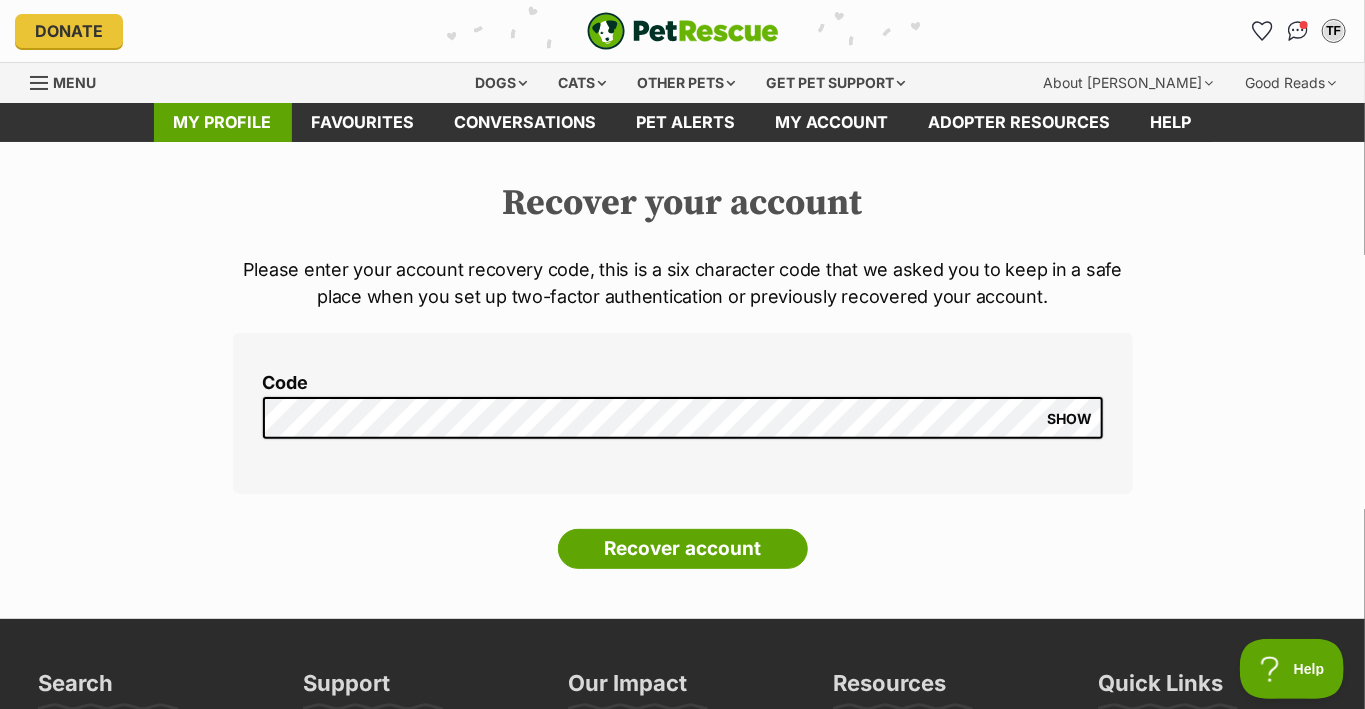 click on "My profile" at bounding box center [223, 122] 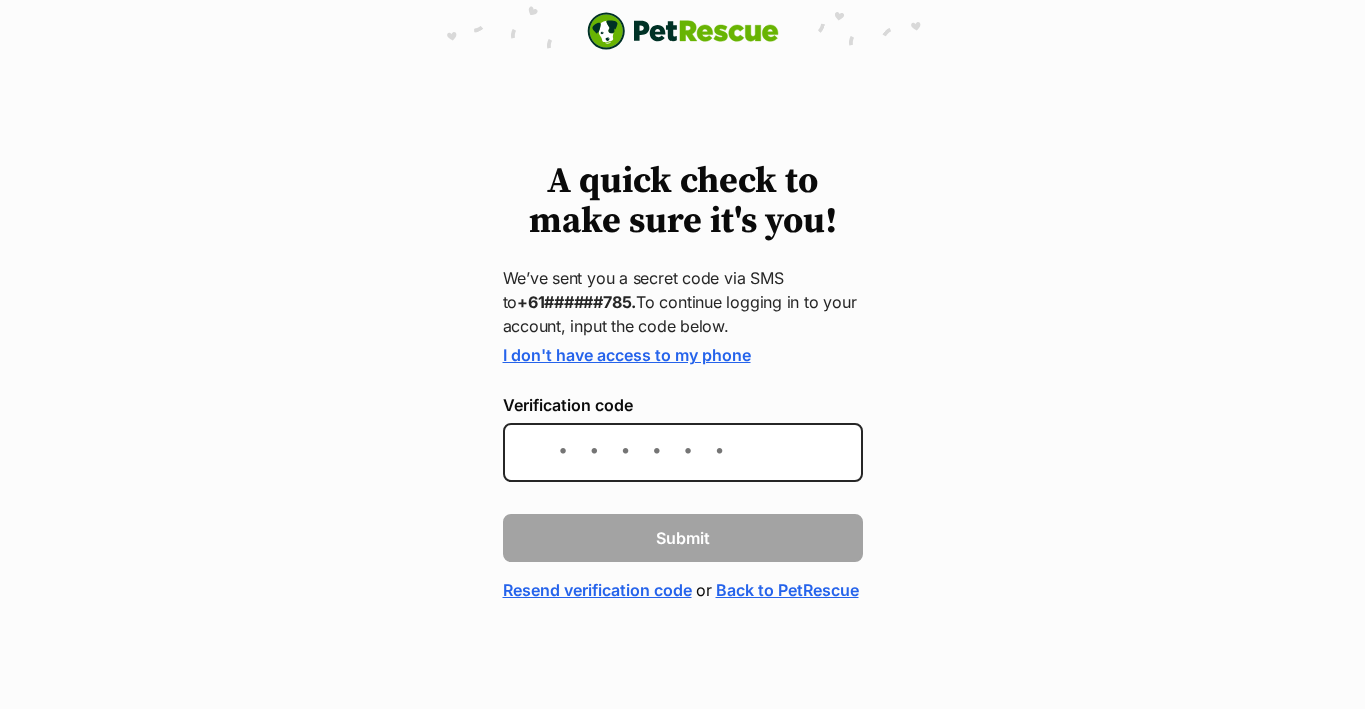 scroll, scrollTop: 0, scrollLeft: 0, axis: both 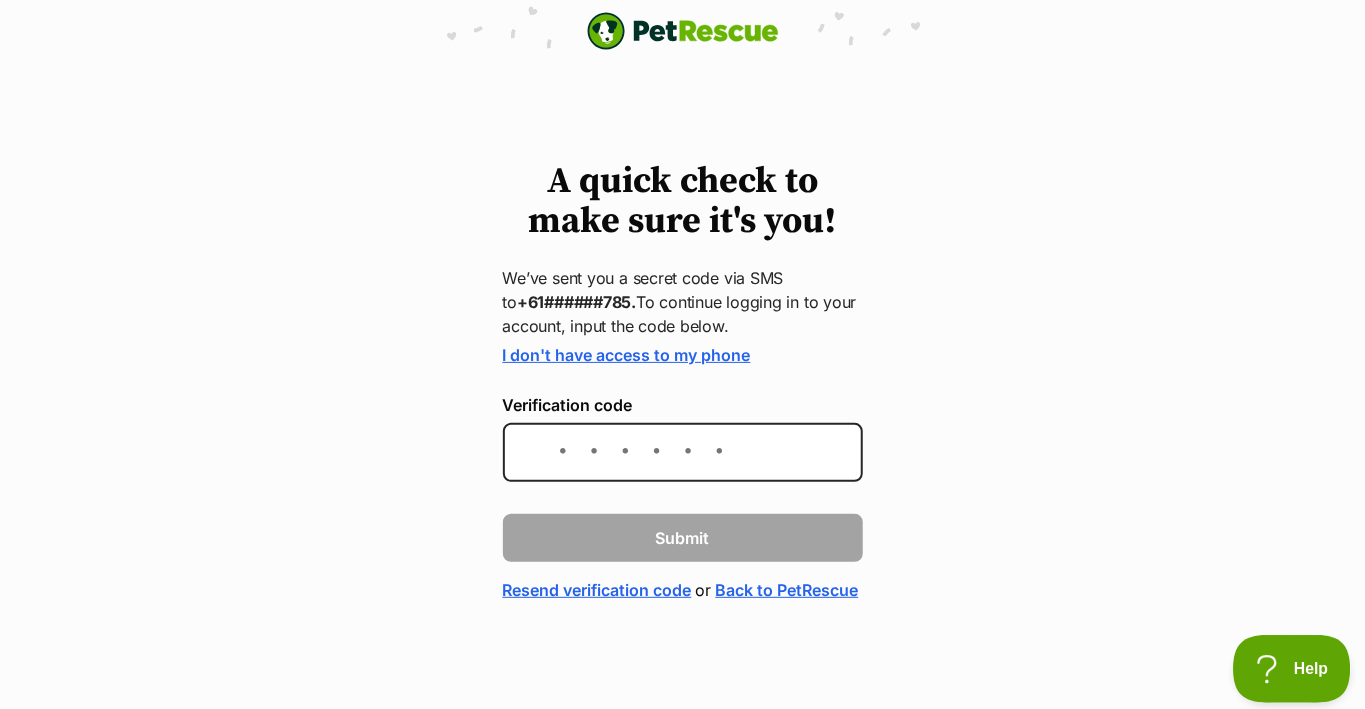 click on "Help" at bounding box center (1285, 665) 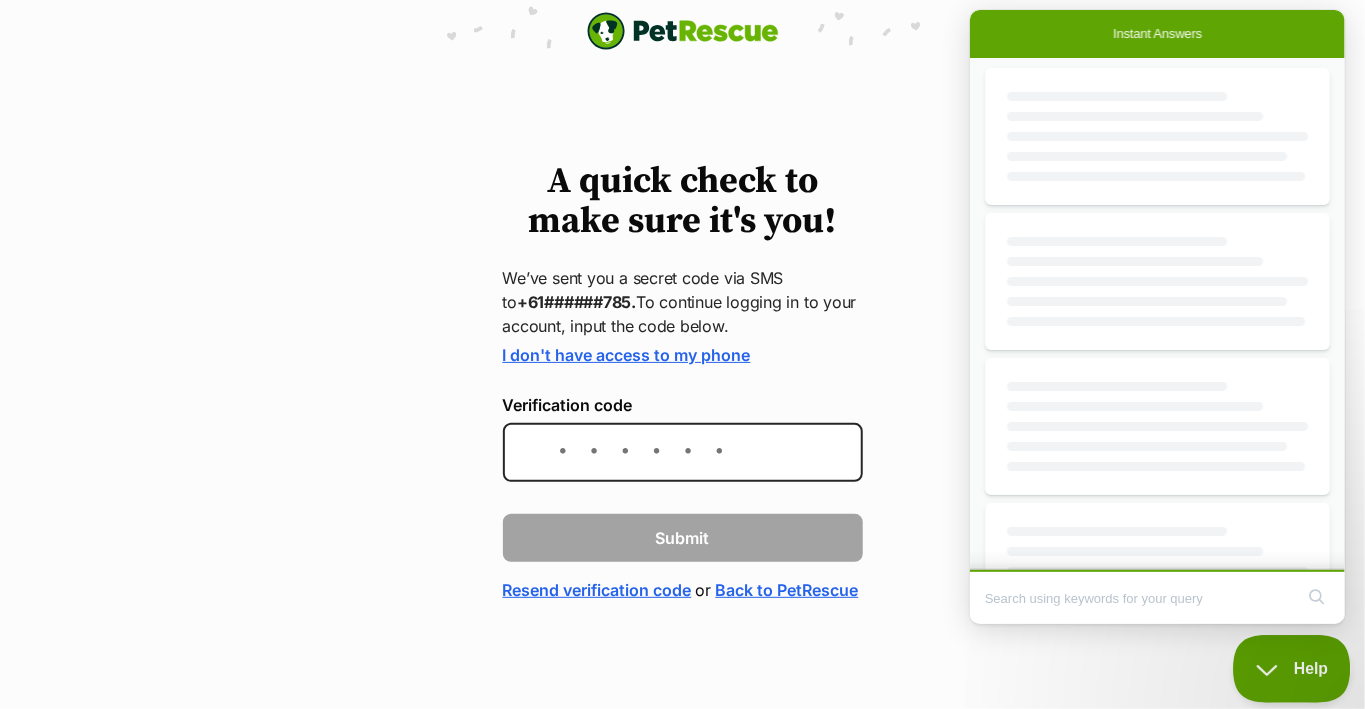 scroll, scrollTop: 0, scrollLeft: 0, axis: both 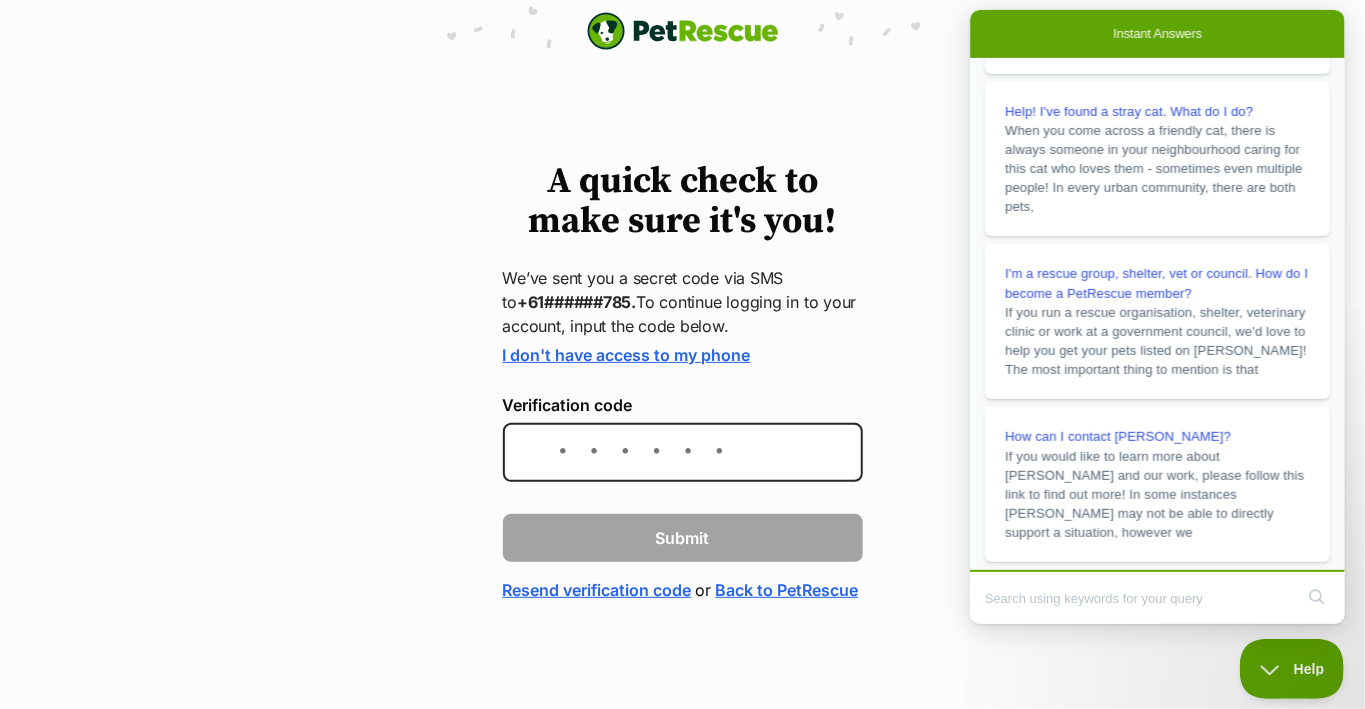 click on "A quick check to make sure it's you!
We’ve sent you a secret code via SMS to
+61######785.
To continue logging in to your account, input the code below.
I don't have access to my phone
Verification code
Submit
Resend verification code
or
Back to PetRescue" at bounding box center [682, 382] 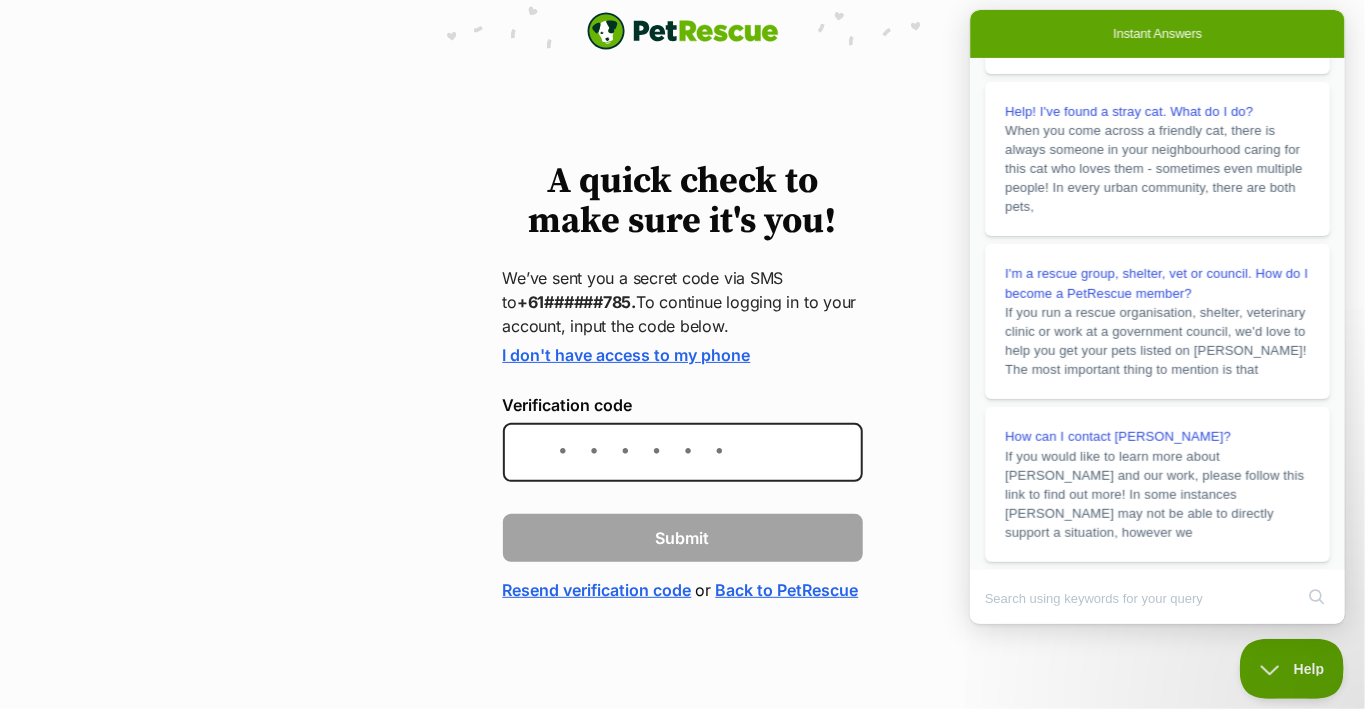click on "A quick check to make sure it's you!
We’ve sent you a secret code via SMS to
+61######785.
To continue logging in to your account, input the code below.
I don't have access to my phone
Verification code
Submit
Resend verification code
or
Back to PetRescue" at bounding box center [682, 382] 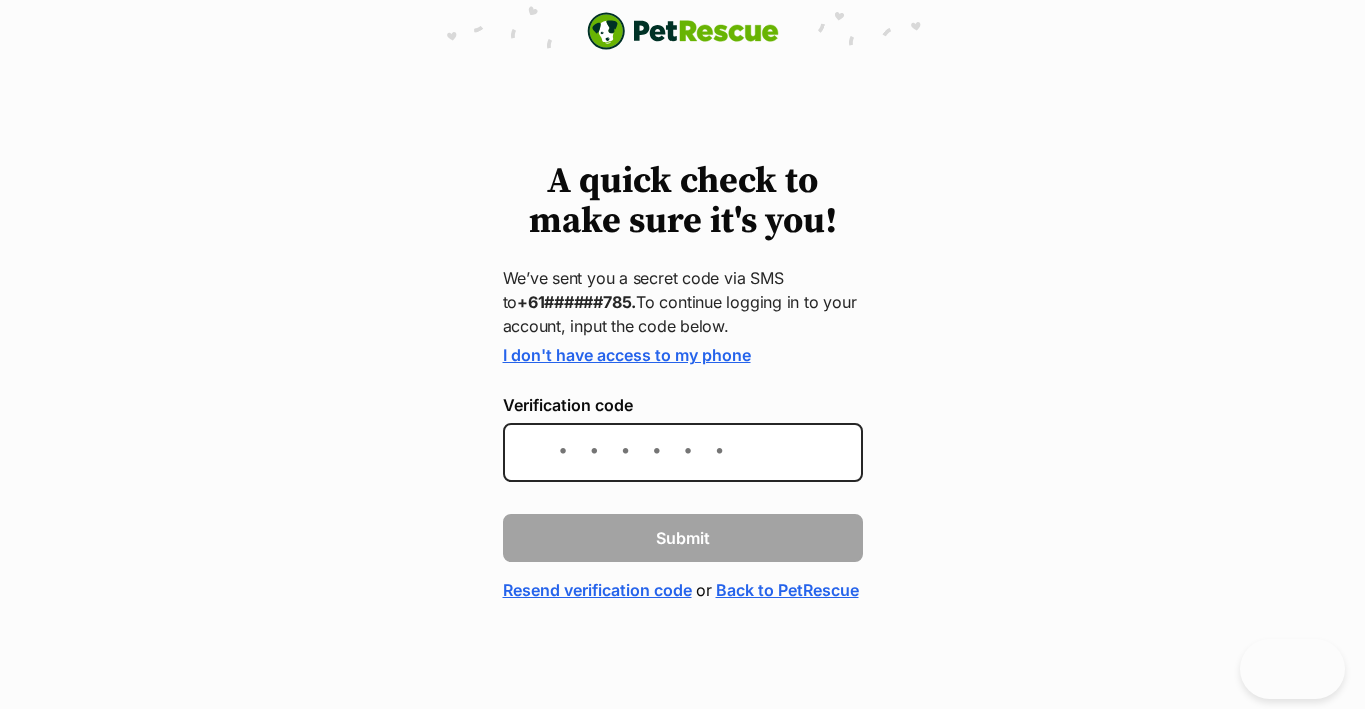 scroll, scrollTop: 0, scrollLeft: 0, axis: both 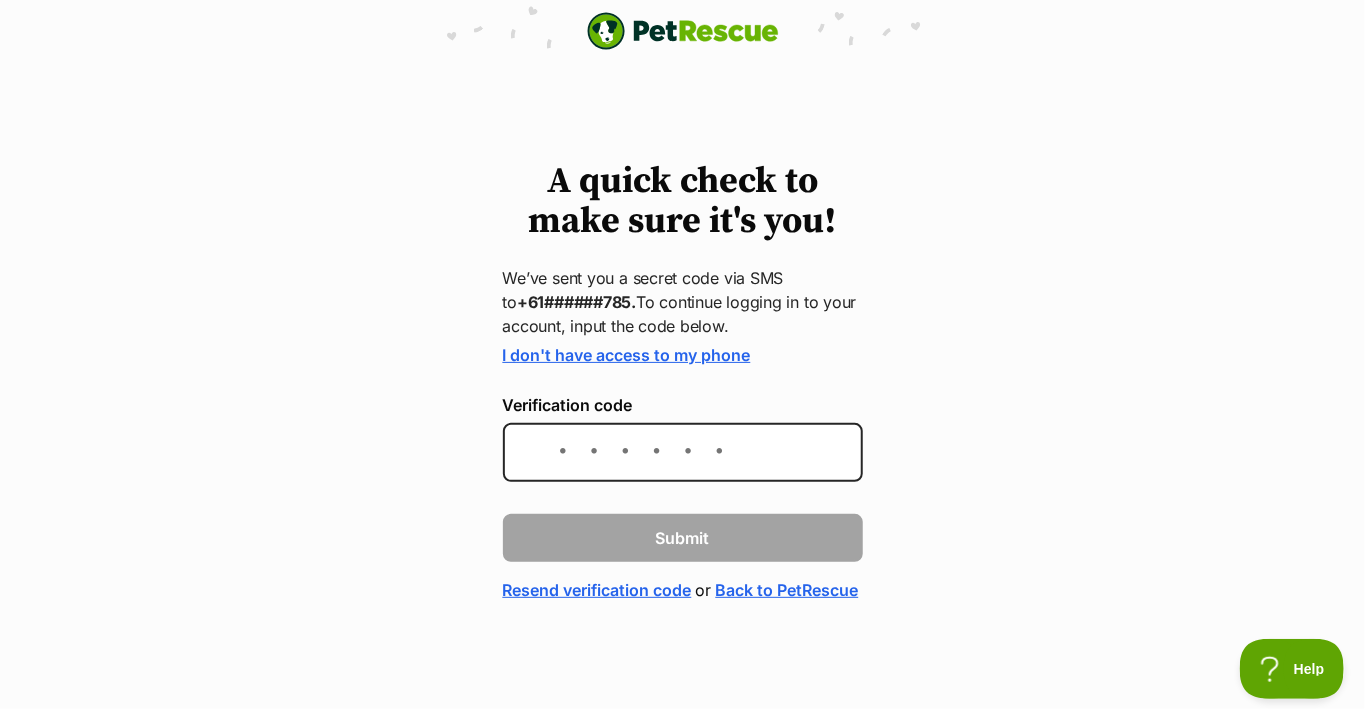 click on "Resend verification code" at bounding box center [597, 590] 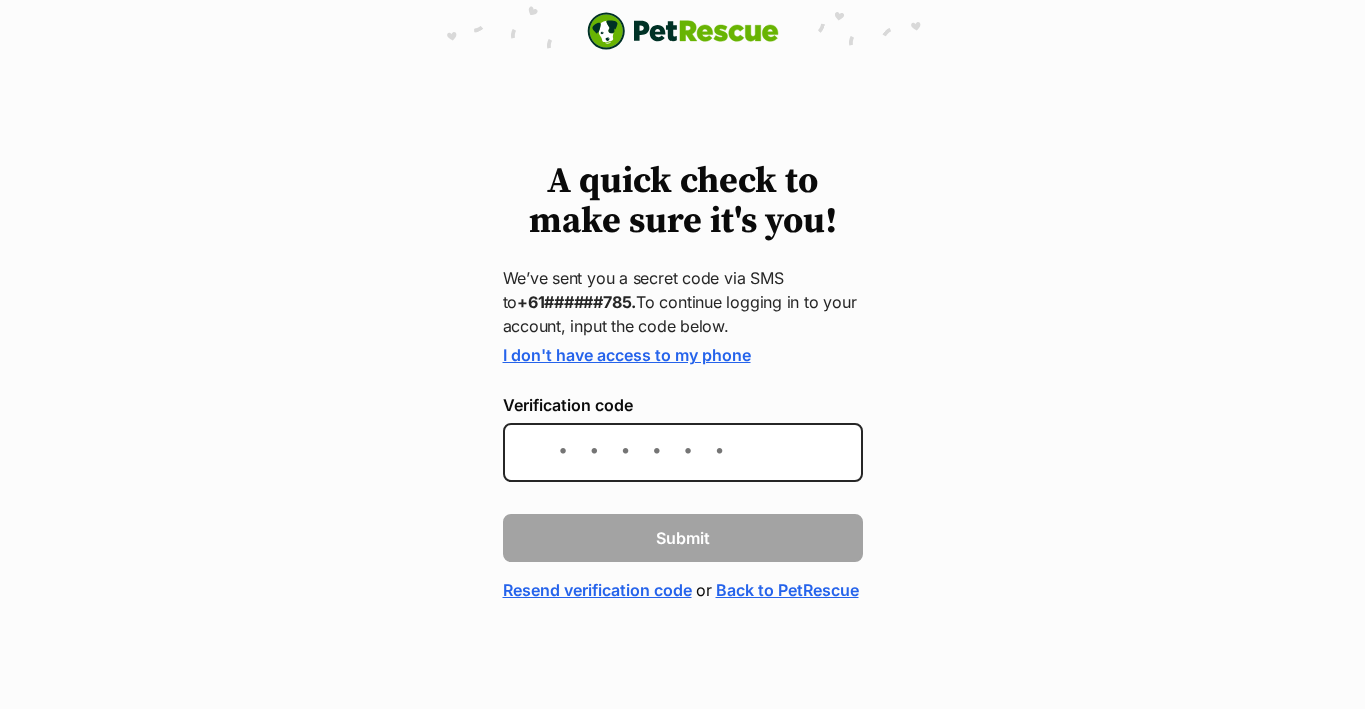 scroll, scrollTop: 0, scrollLeft: 0, axis: both 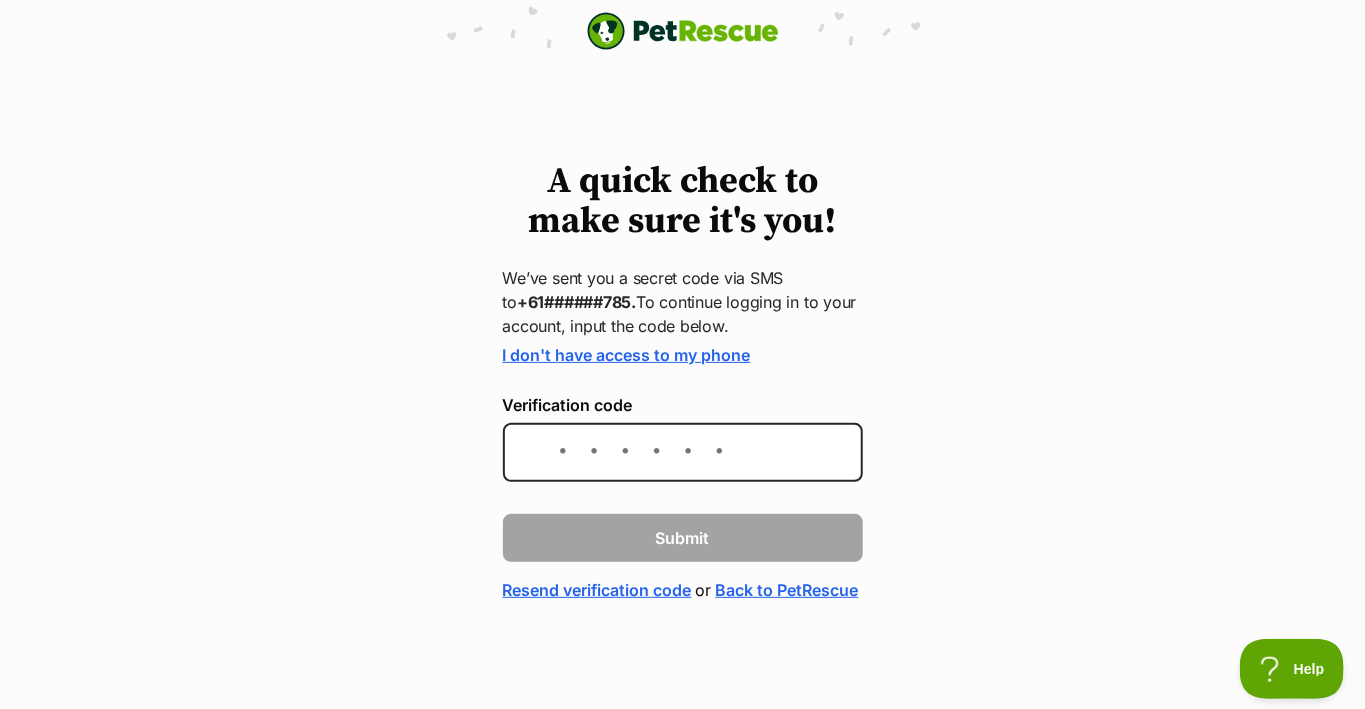 click on "Resend verification code" at bounding box center (597, 590) 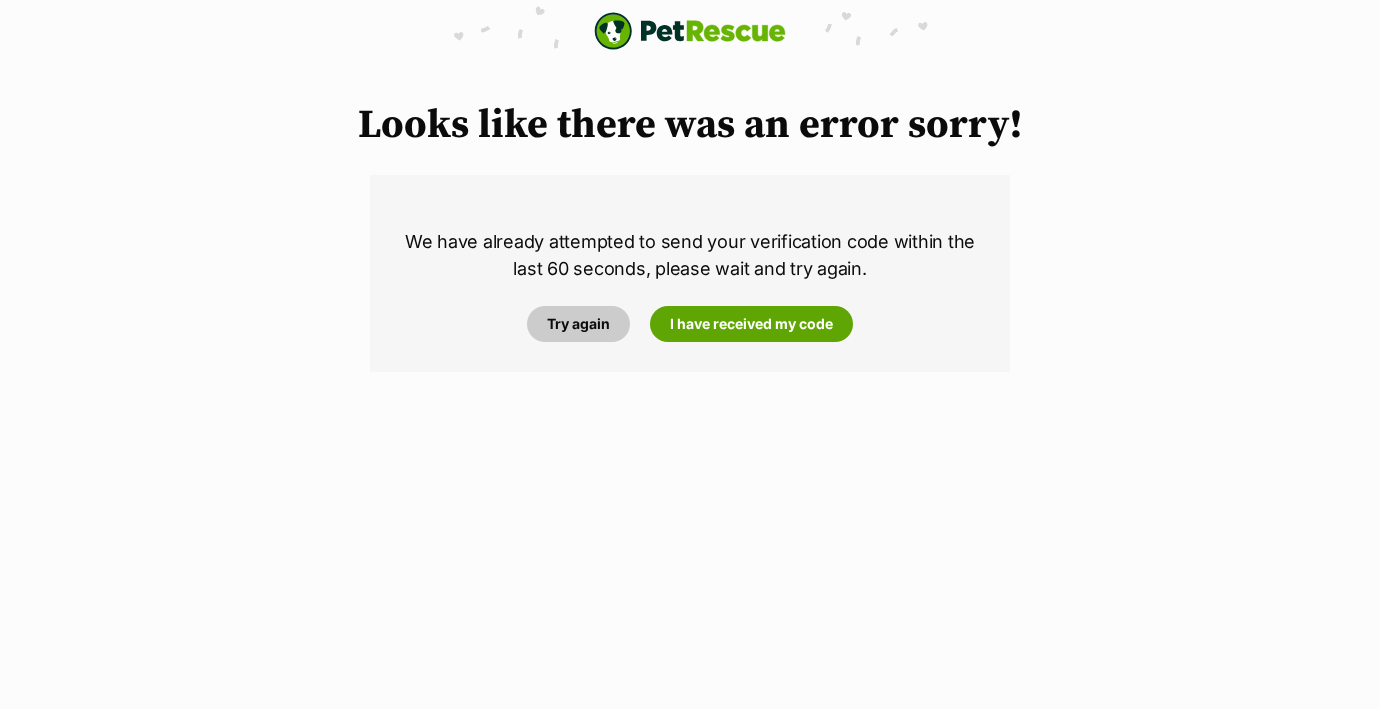 scroll, scrollTop: 0, scrollLeft: 0, axis: both 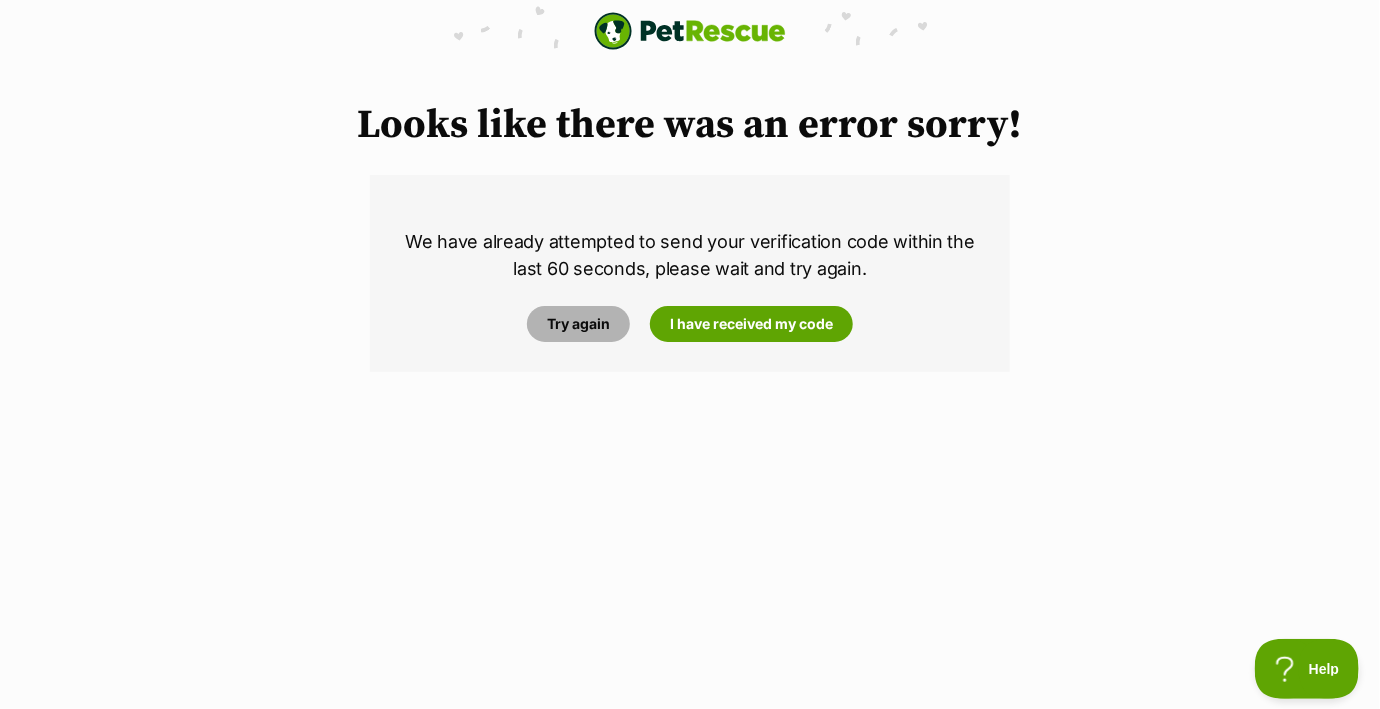 click on "Try again" at bounding box center (578, 324) 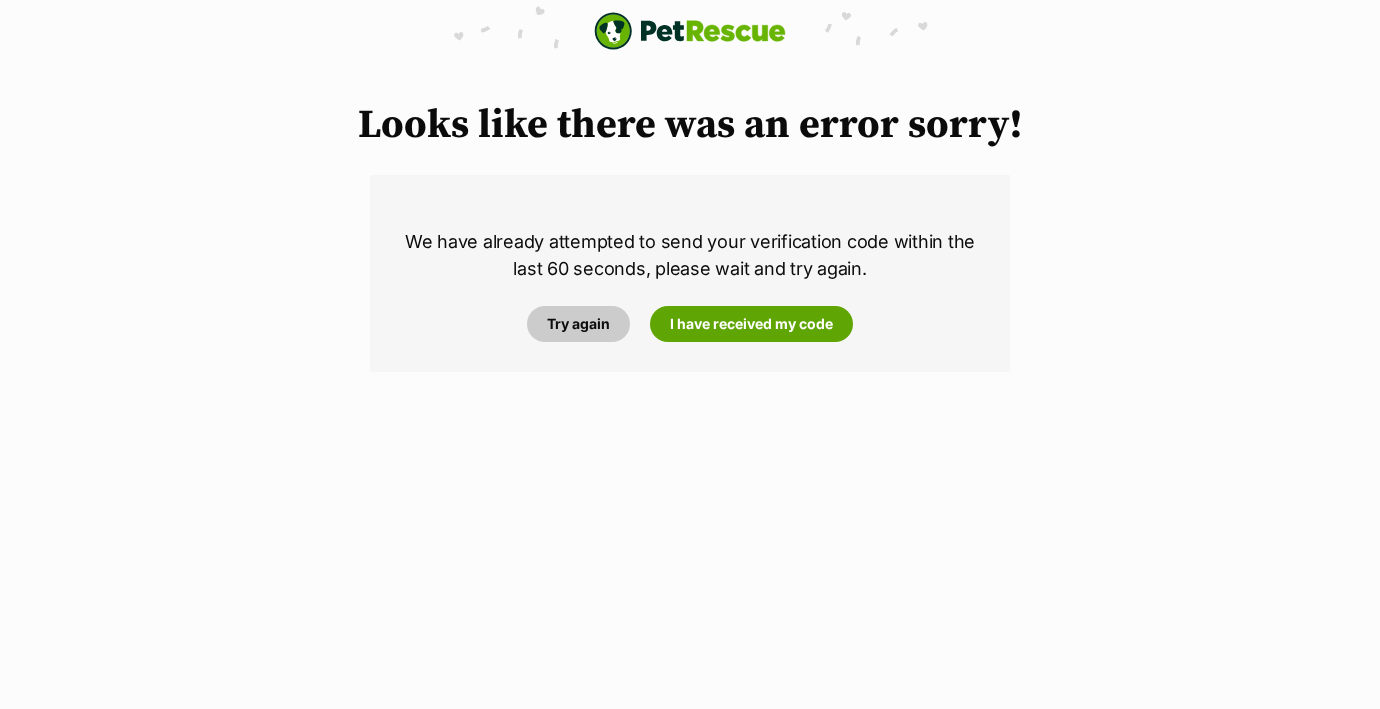 scroll, scrollTop: 0, scrollLeft: 0, axis: both 